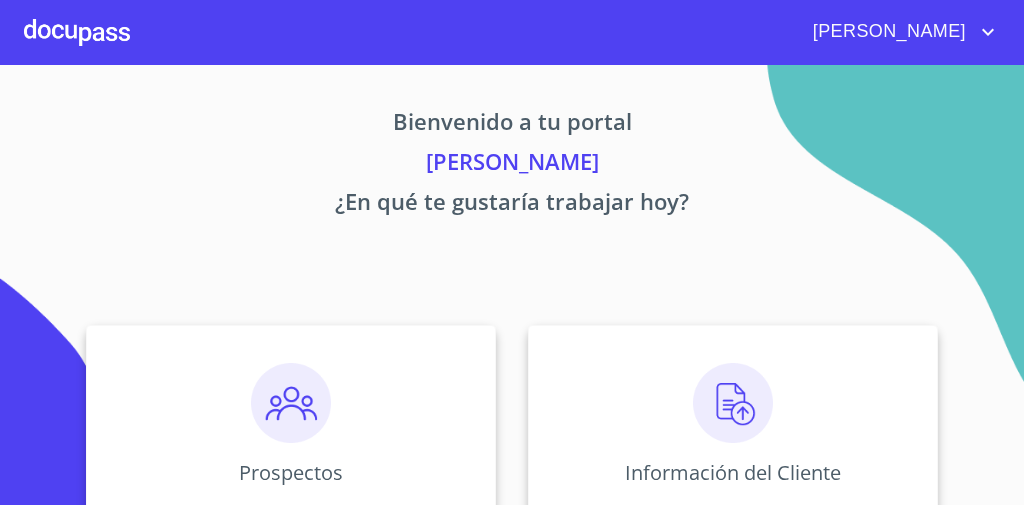 scroll, scrollTop: 0, scrollLeft: 0, axis: both 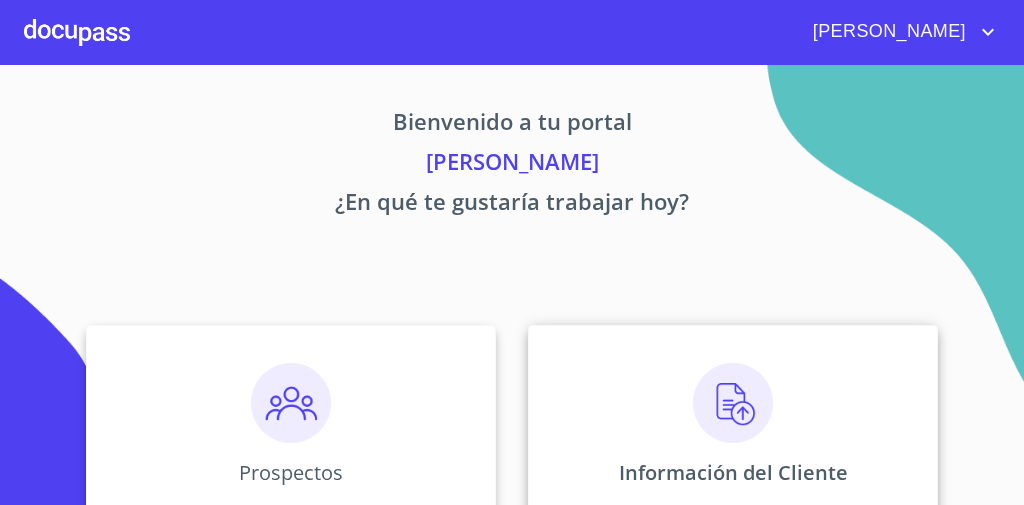 click on "Información del Cliente" at bounding box center [733, 425] 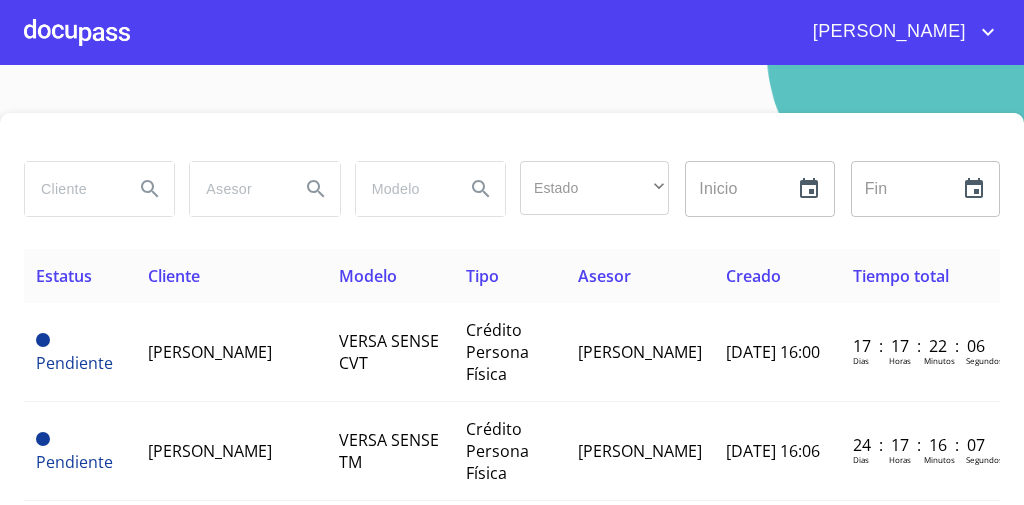 click at bounding box center [71, 189] 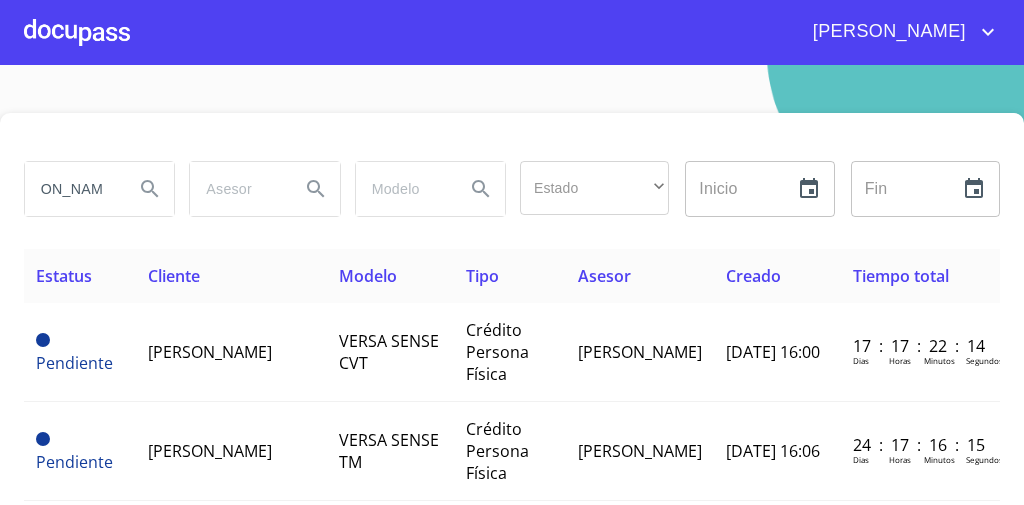 scroll, scrollTop: 0, scrollLeft: 54, axis: horizontal 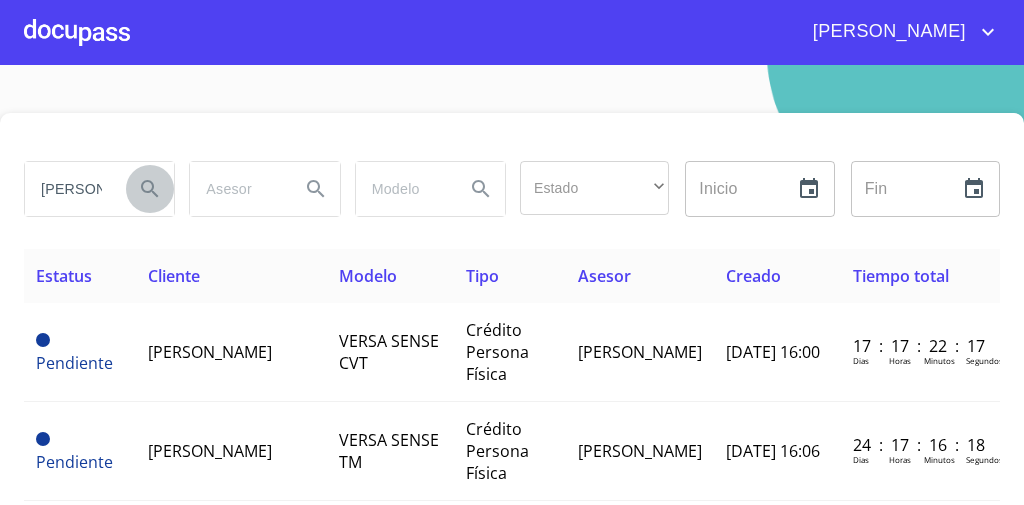 click at bounding box center (150, 189) 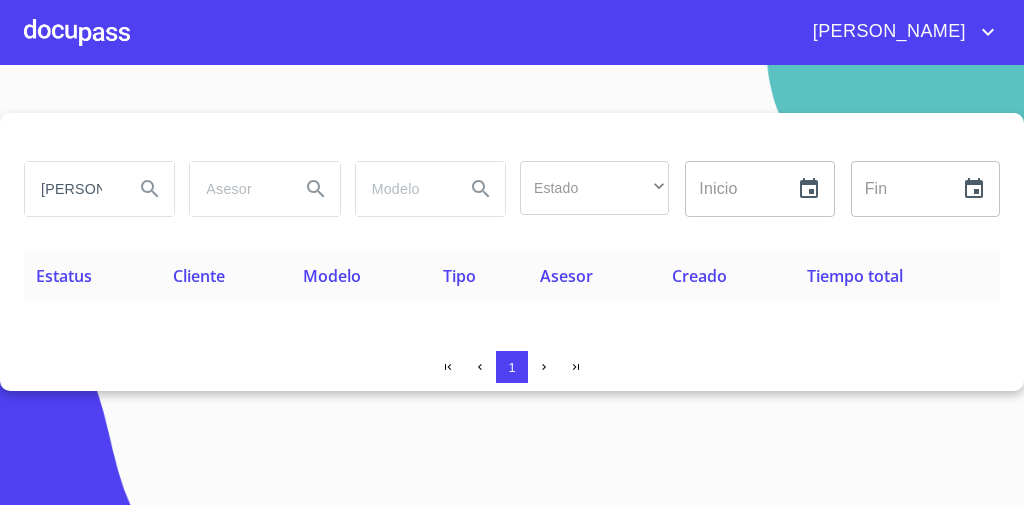 click on "[PERSON_NAME]" at bounding box center (71, 189) 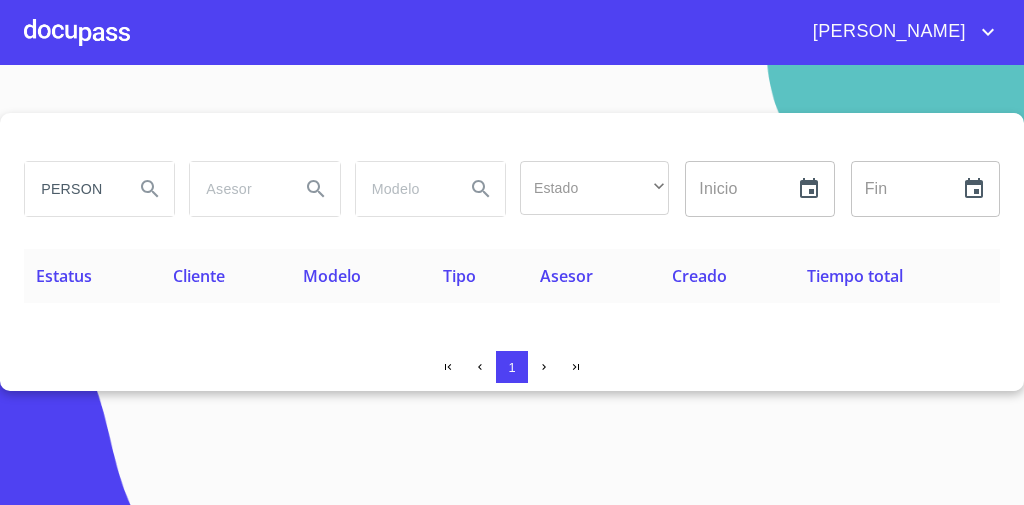 scroll, scrollTop: 0, scrollLeft: 0, axis: both 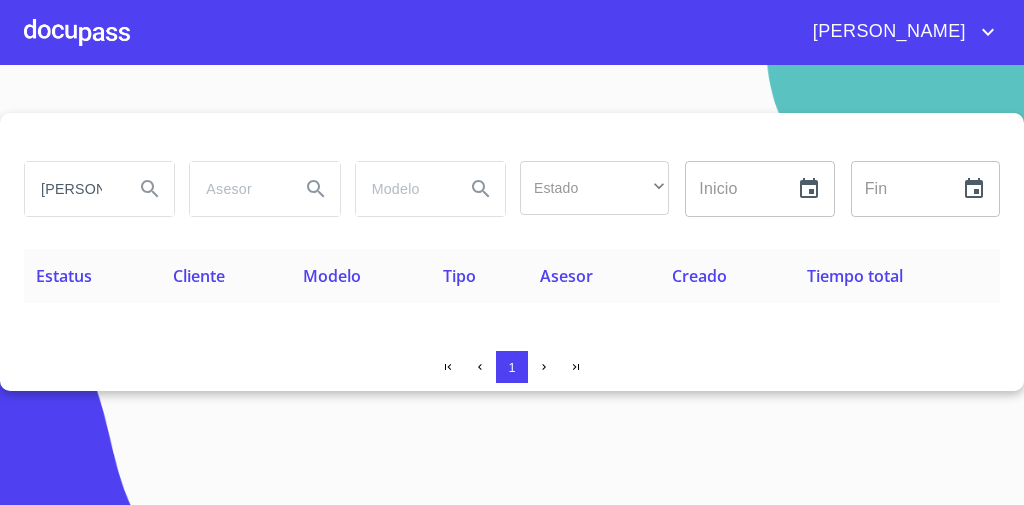 type on "[PERSON_NAME]" 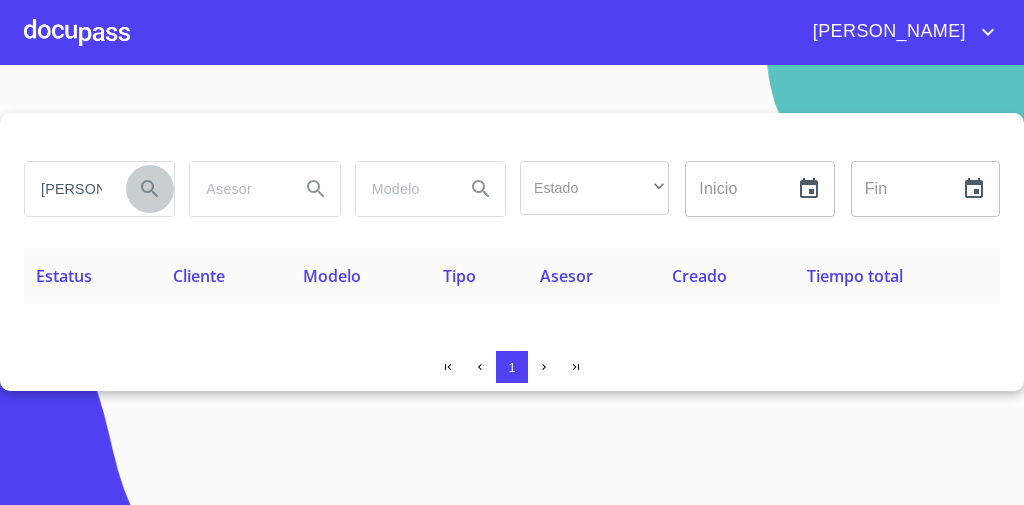 click 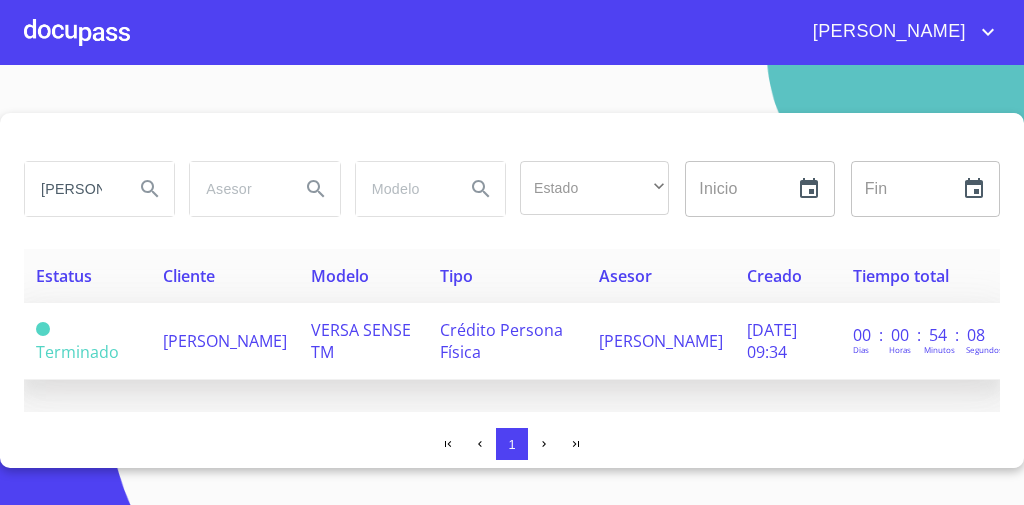 click on "[PERSON_NAME]" at bounding box center [225, 341] 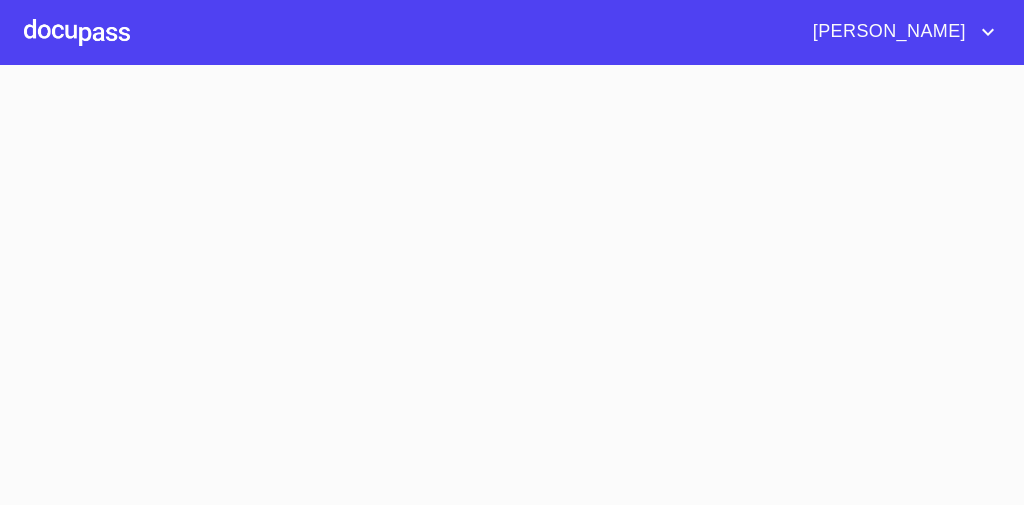 click at bounding box center (512, 285) 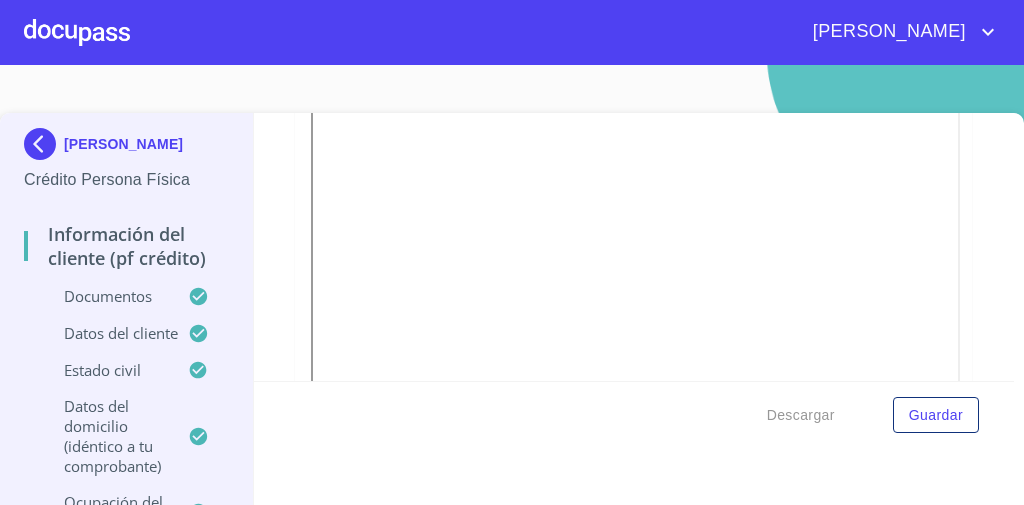scroll, scrollTop: 673, scrollLeft: 0, axis: vertical 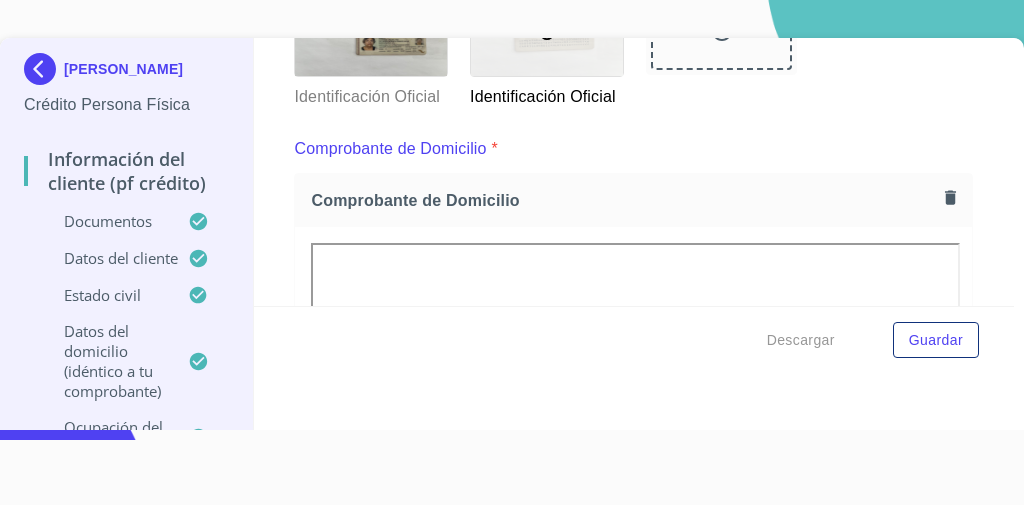 click at bounding box center [633, -35] 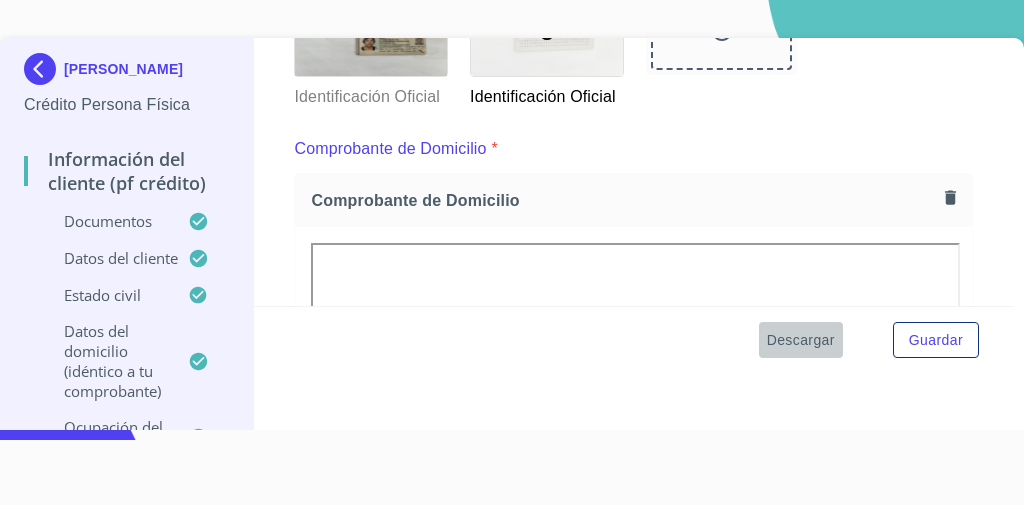 click on "Descargar" at bounding box center [801, 340] 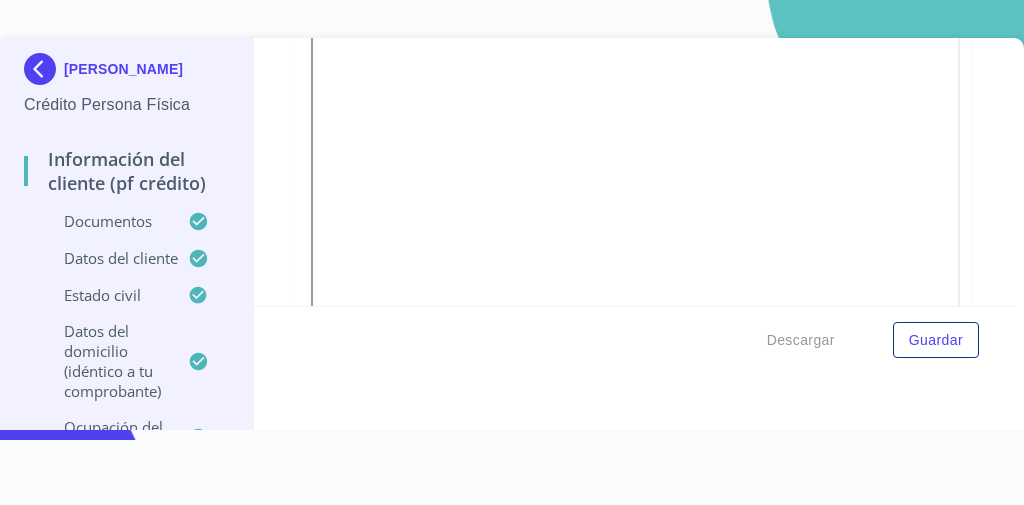 scroll, scrollTop: 745, scrollLeft: 0, axis: vertical 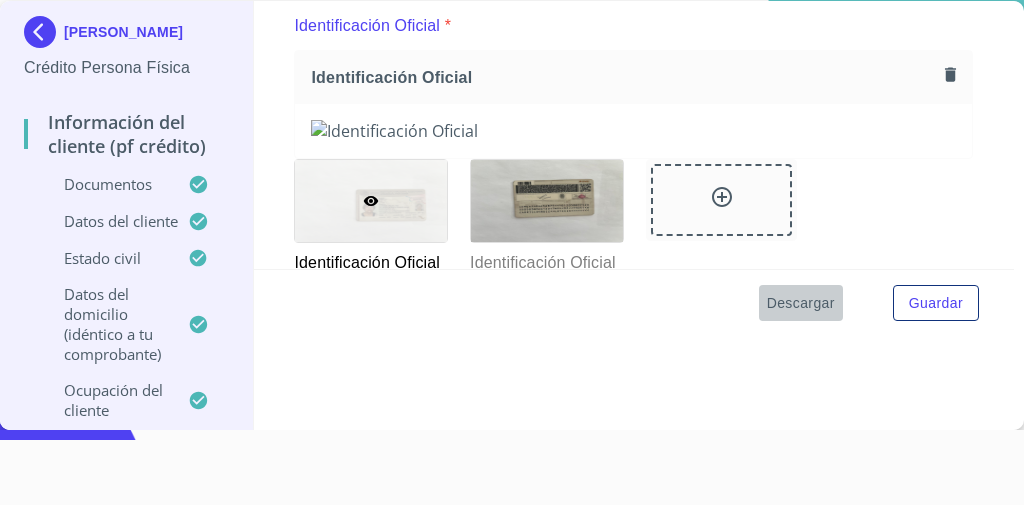 click on "Descargar" at bounding box center (801, 303) 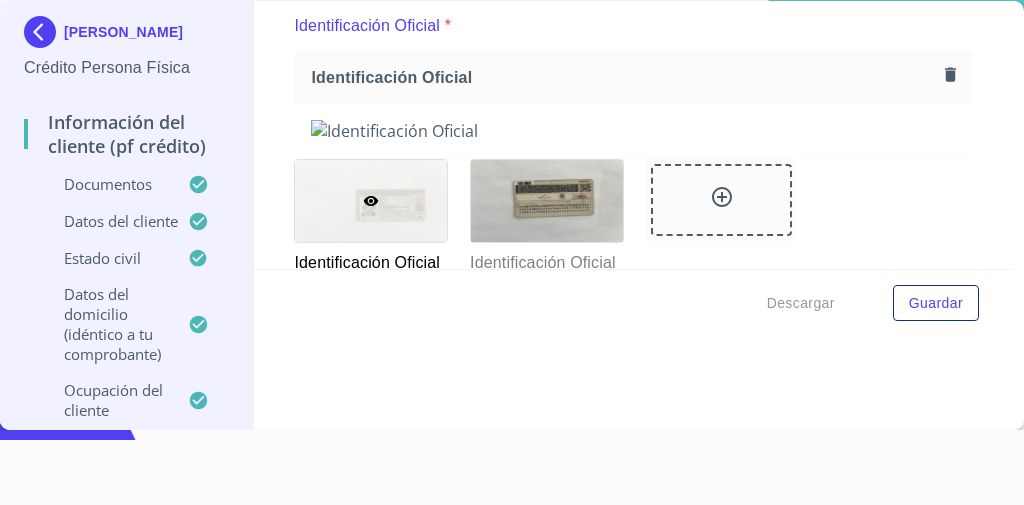 scroll, scrollTop: 463, scrollLeft: 0, axis: vertical 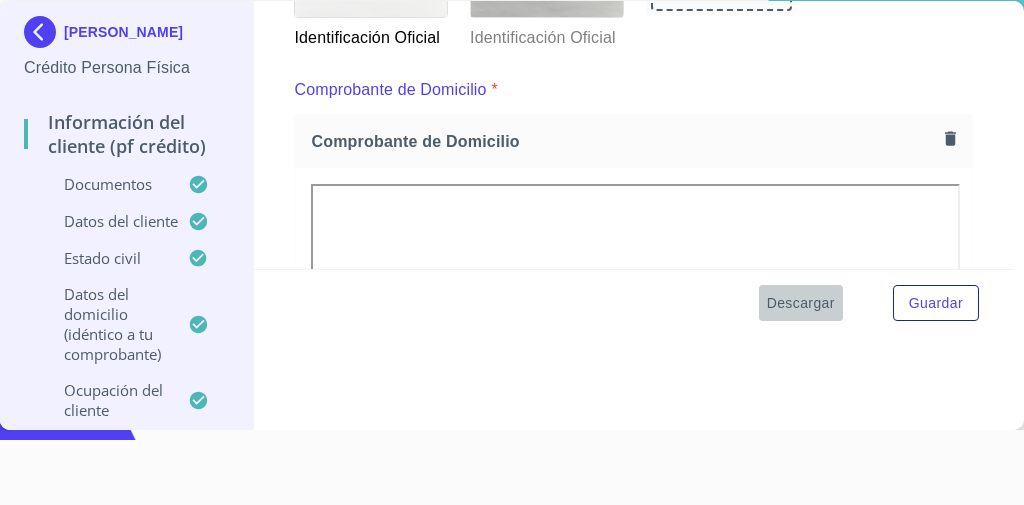 click on "Descargar" at bounding box center (801, 303) 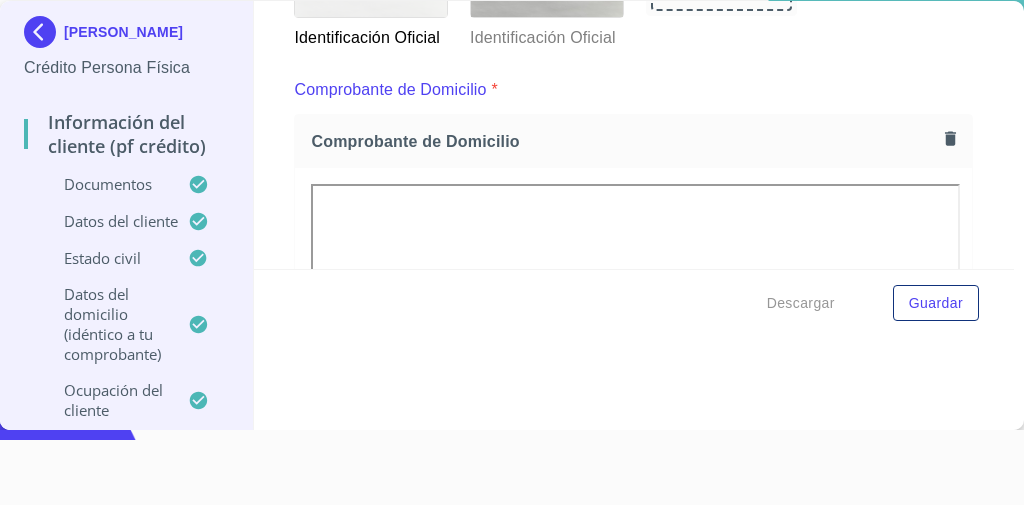 click at bounding box center (633, -94) 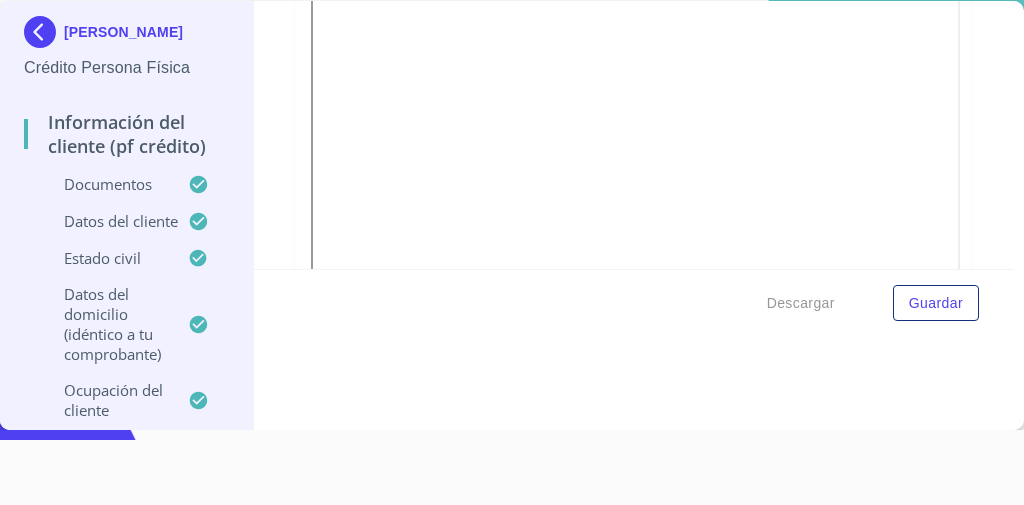 scroll, scrollTop: 658, scrollLeft: 0, axis: vertical 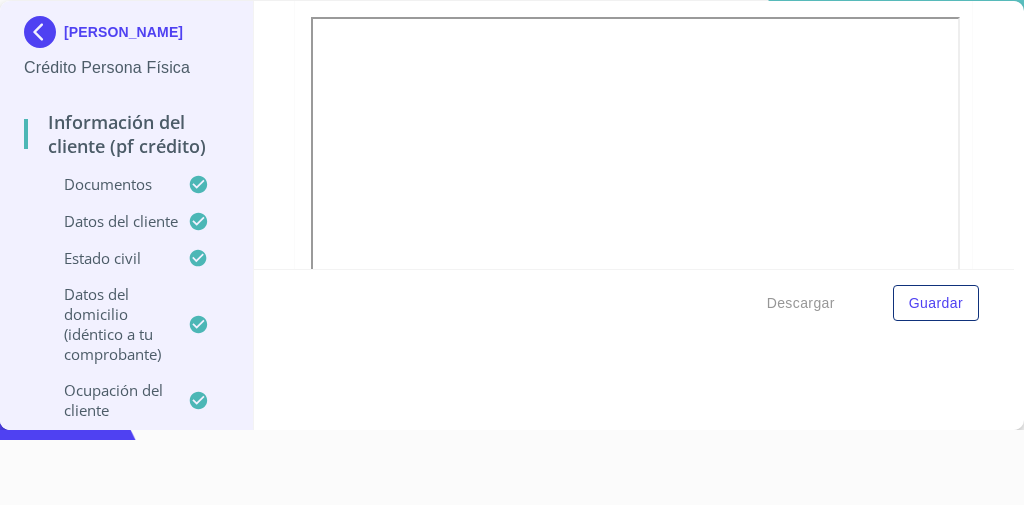 click at bounding box center (547, -191) 